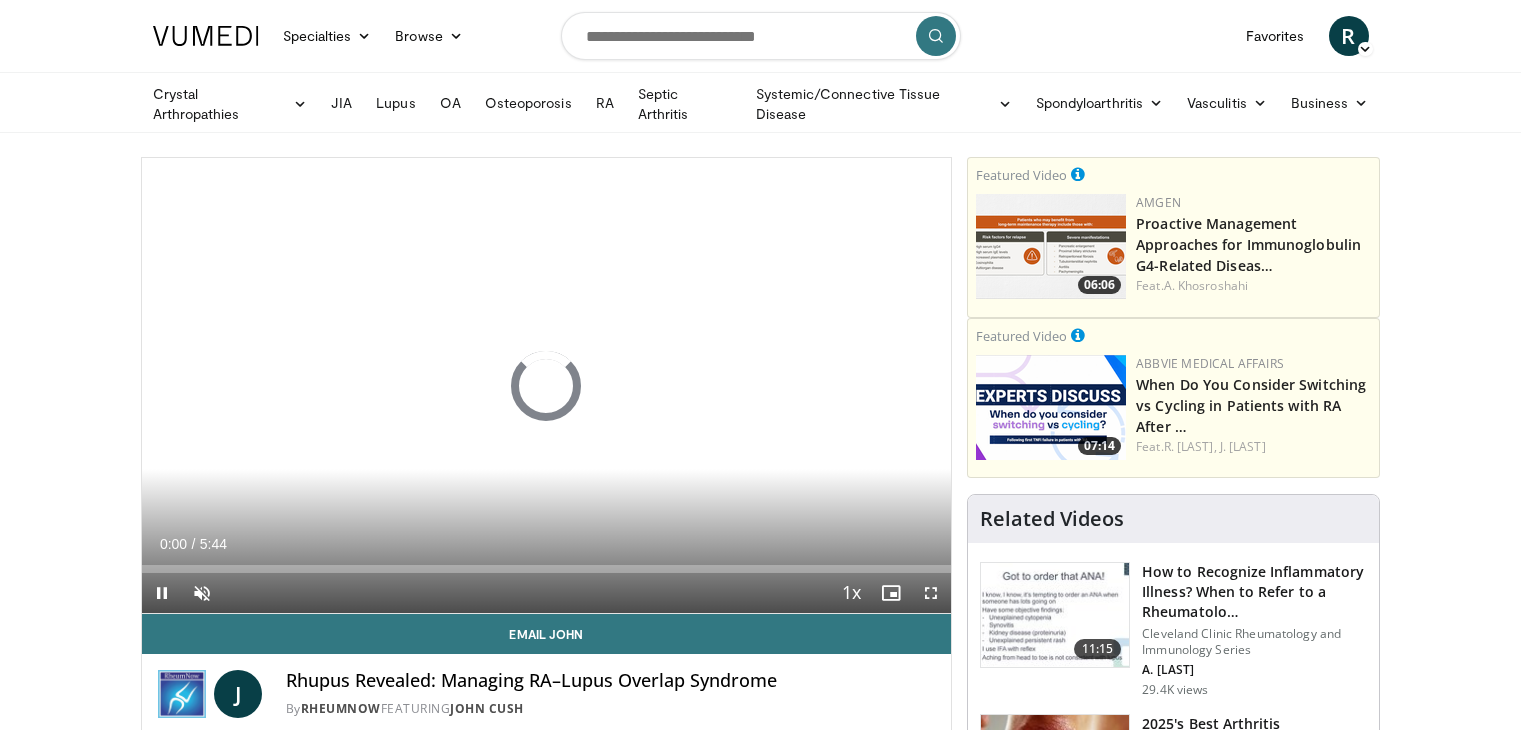 scroll, scrollTop: 0, scrollLeft: 0, axis: both 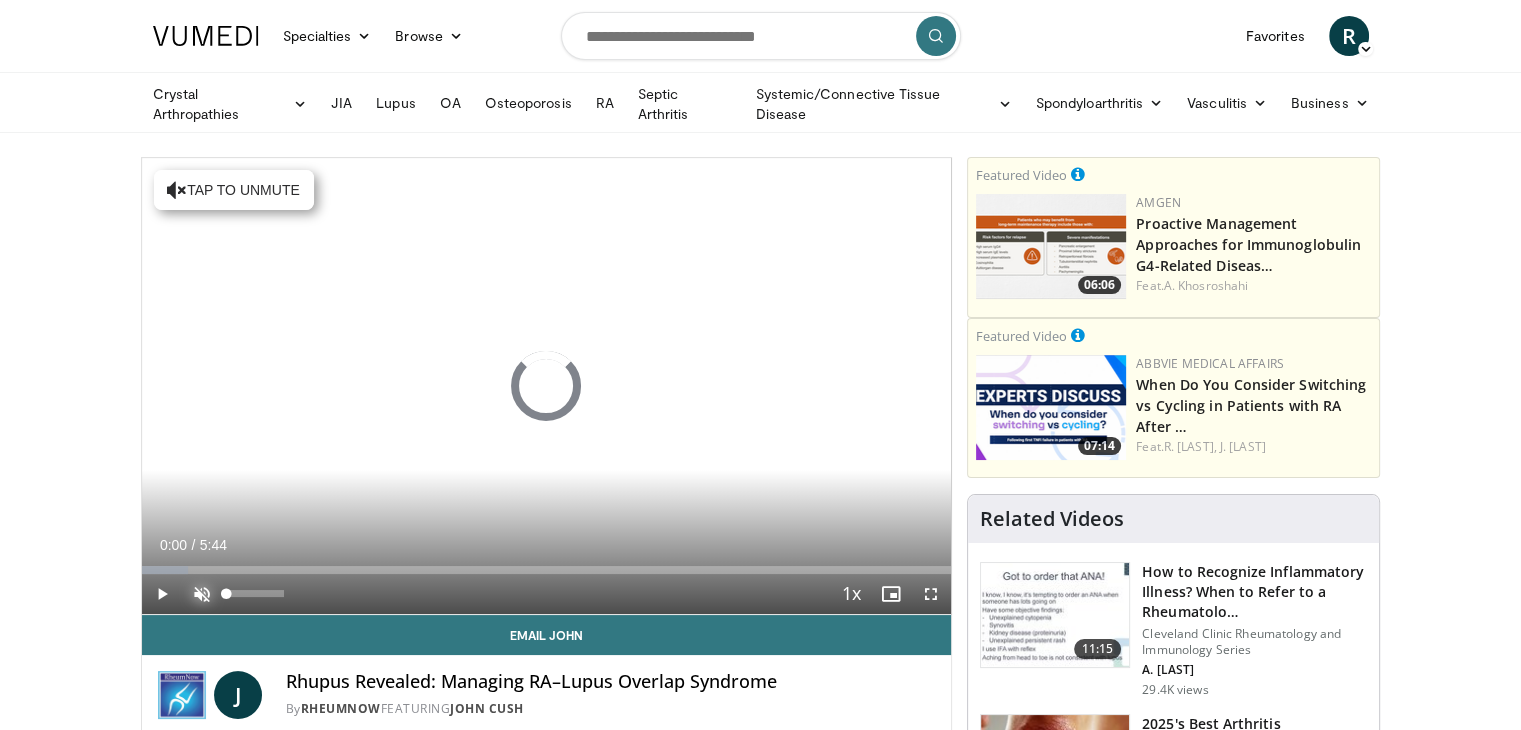 click at bounding box center (202, 594) 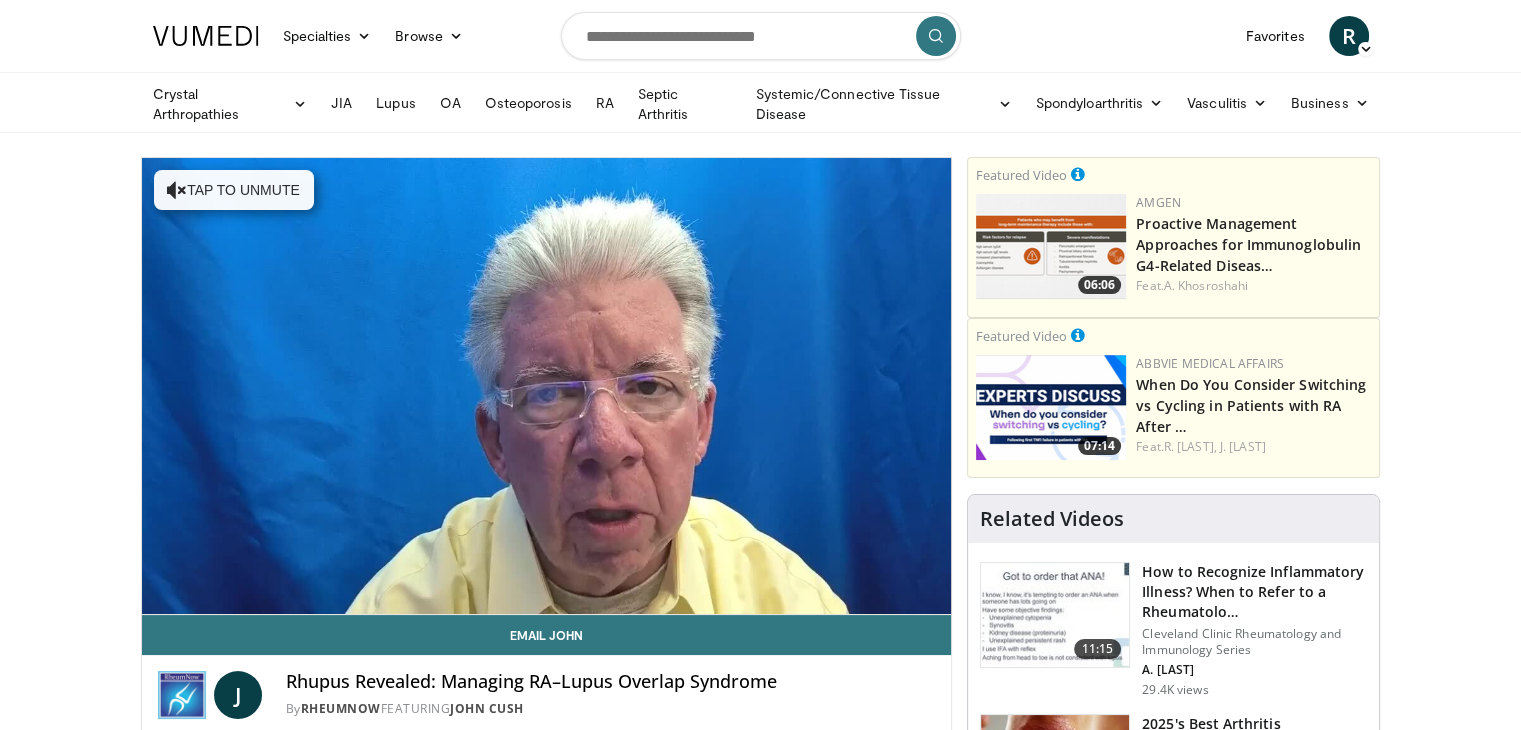 type 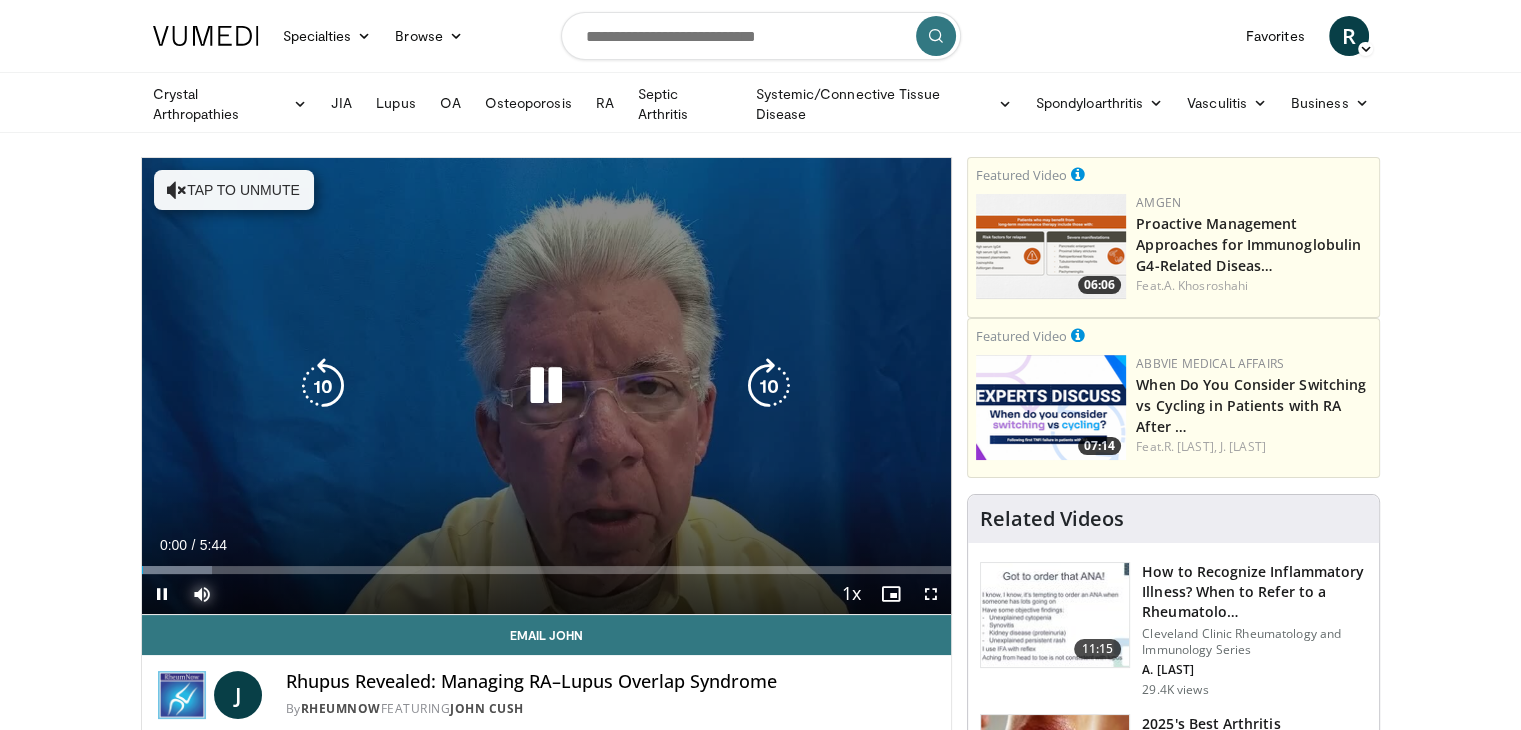 scroll, scrollTop: 0, scrollLeft: 0, axis: both 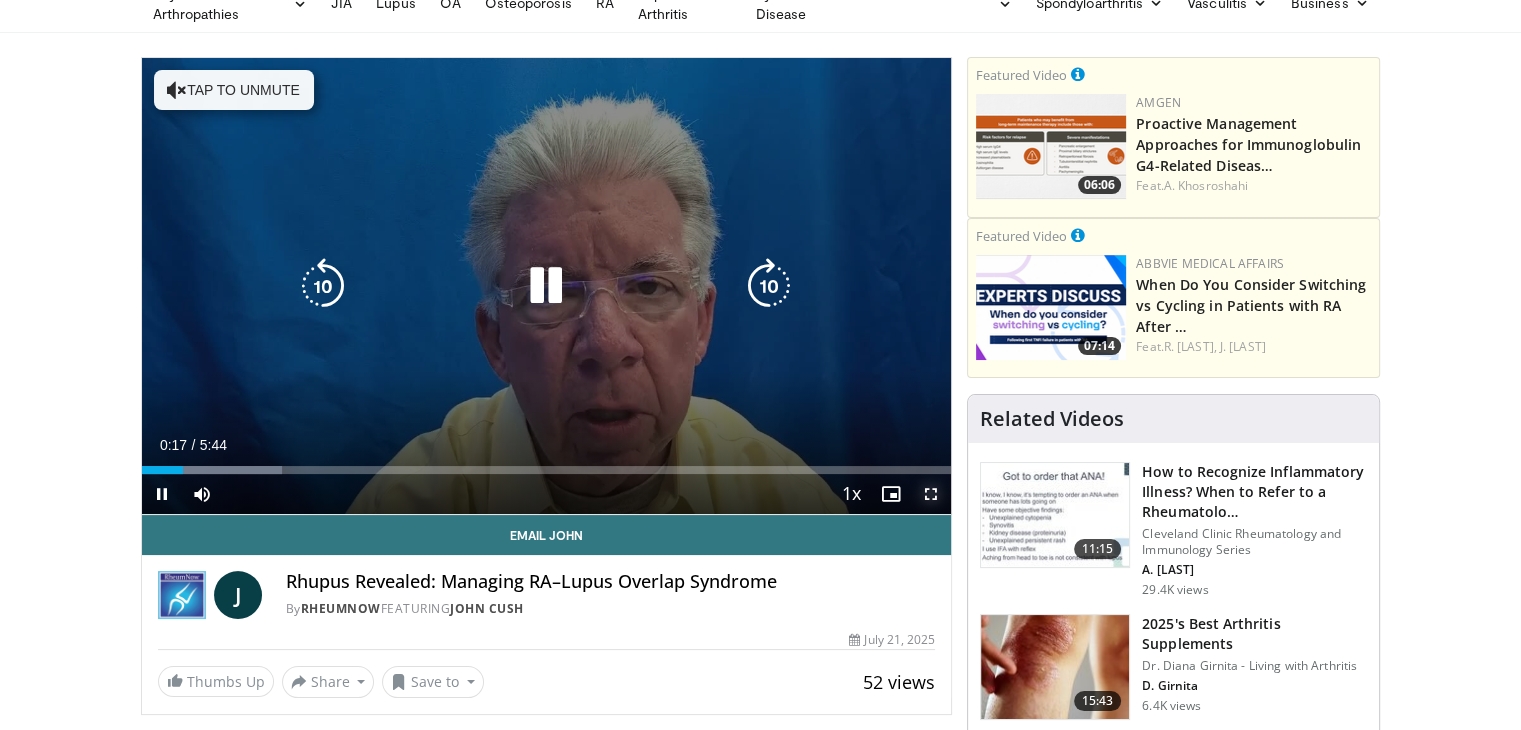 click at bounding box center (931, 494) 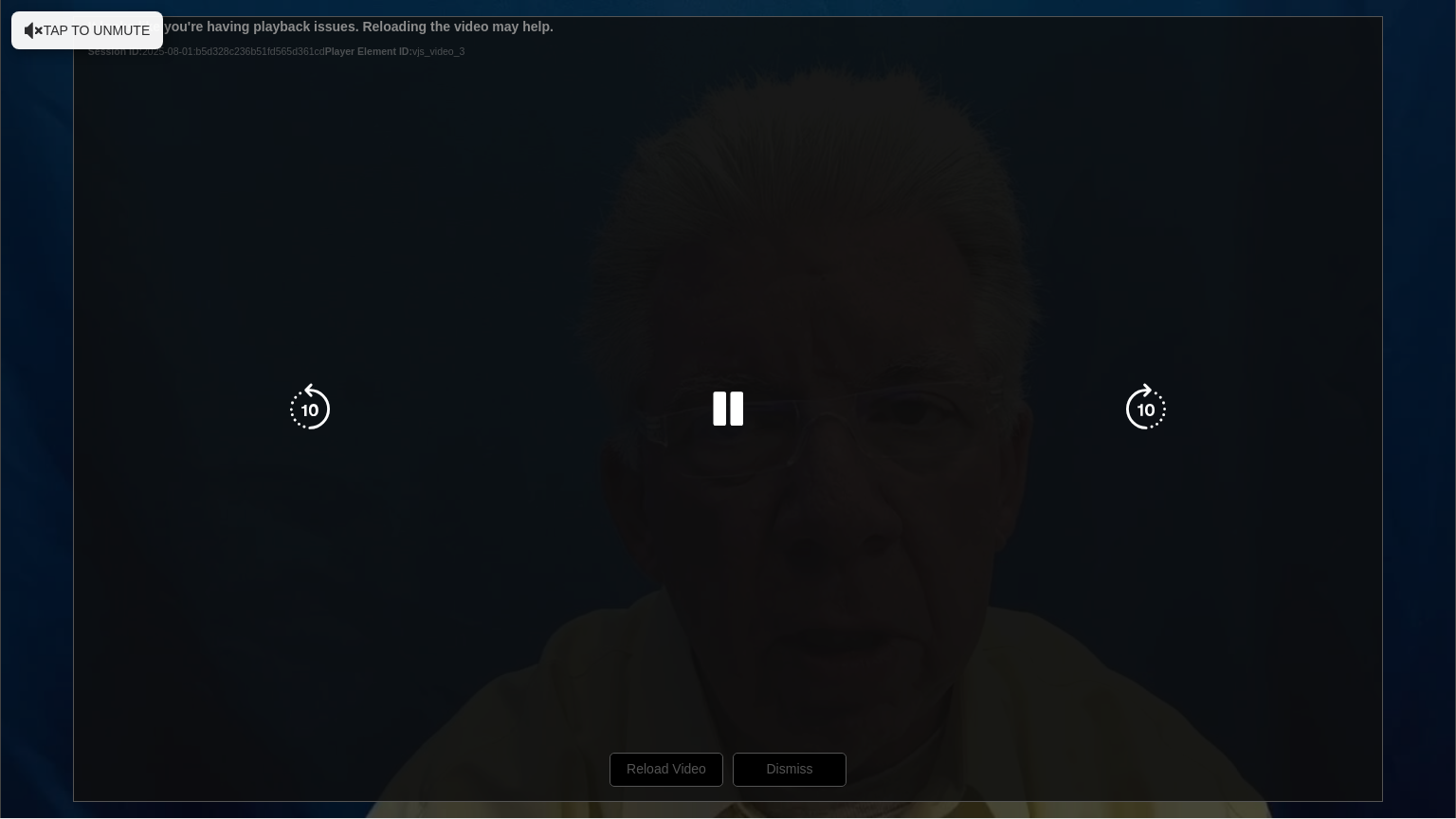 click on "10 seconds
Tap to unmute" at bounding box center [728, 409] 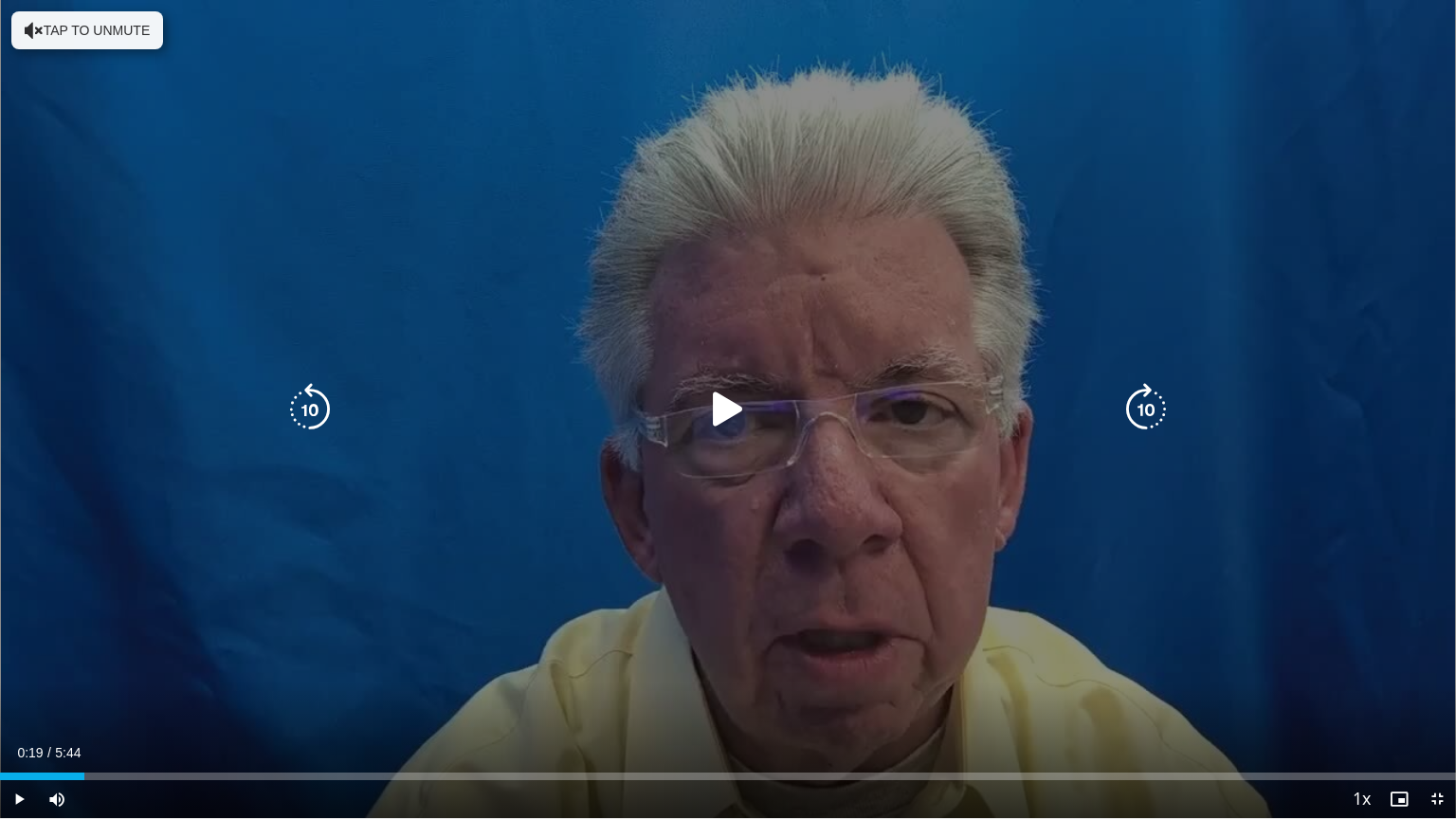 click at bounding box center [728, 410] 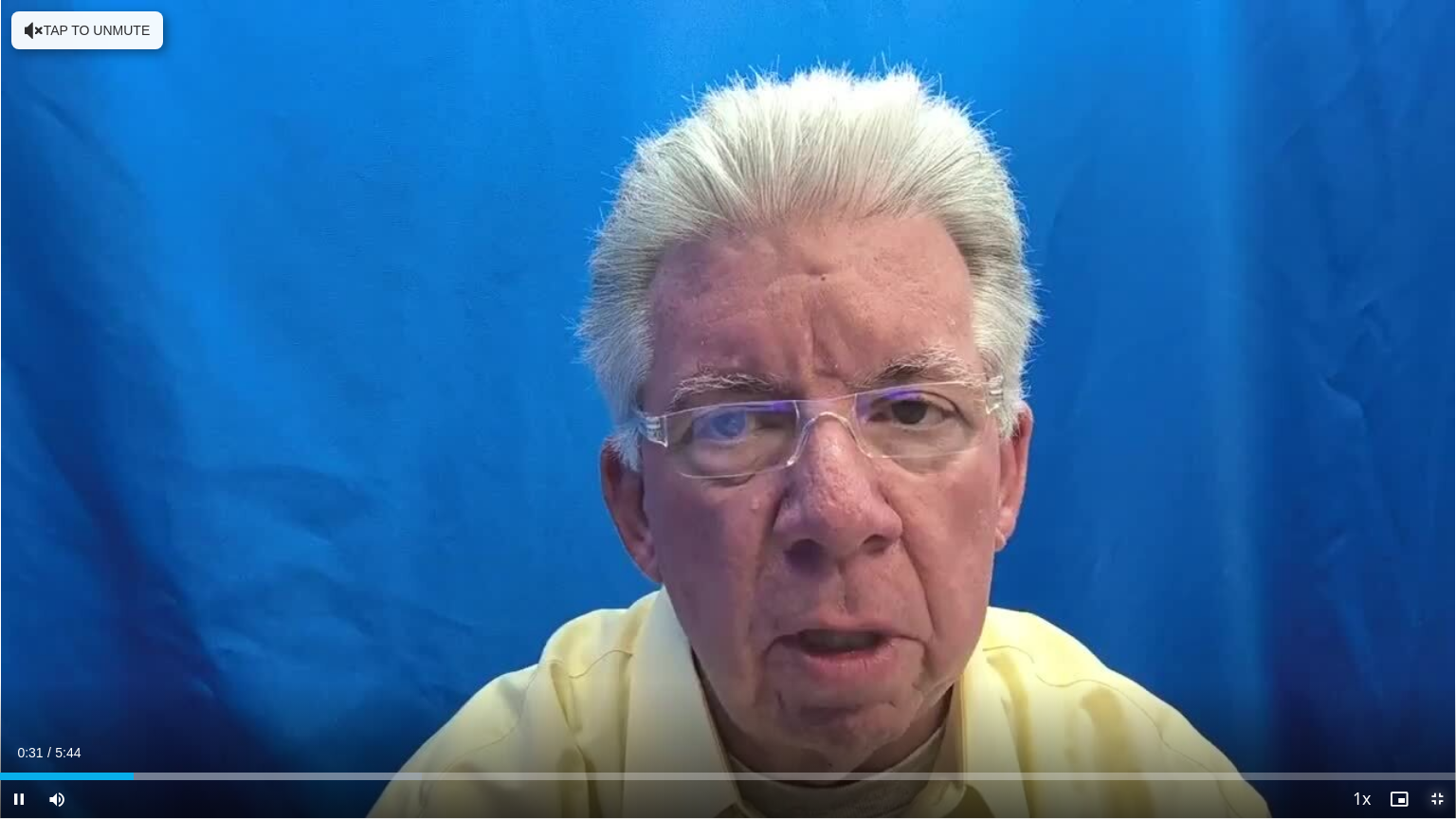 click at bounding box center (1437, 799) 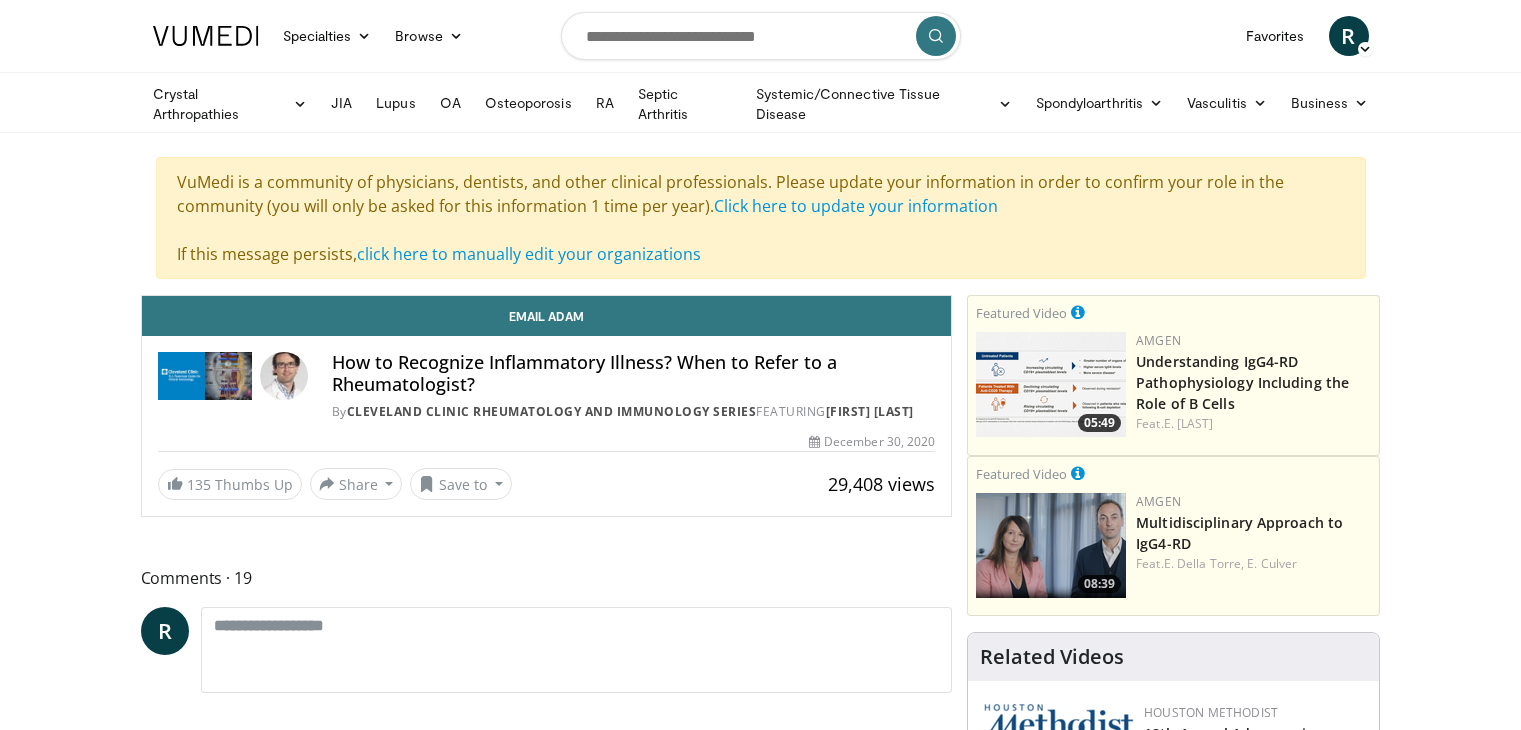 scroll, scrollTop: 0, scrollLeft: 0, axis: both 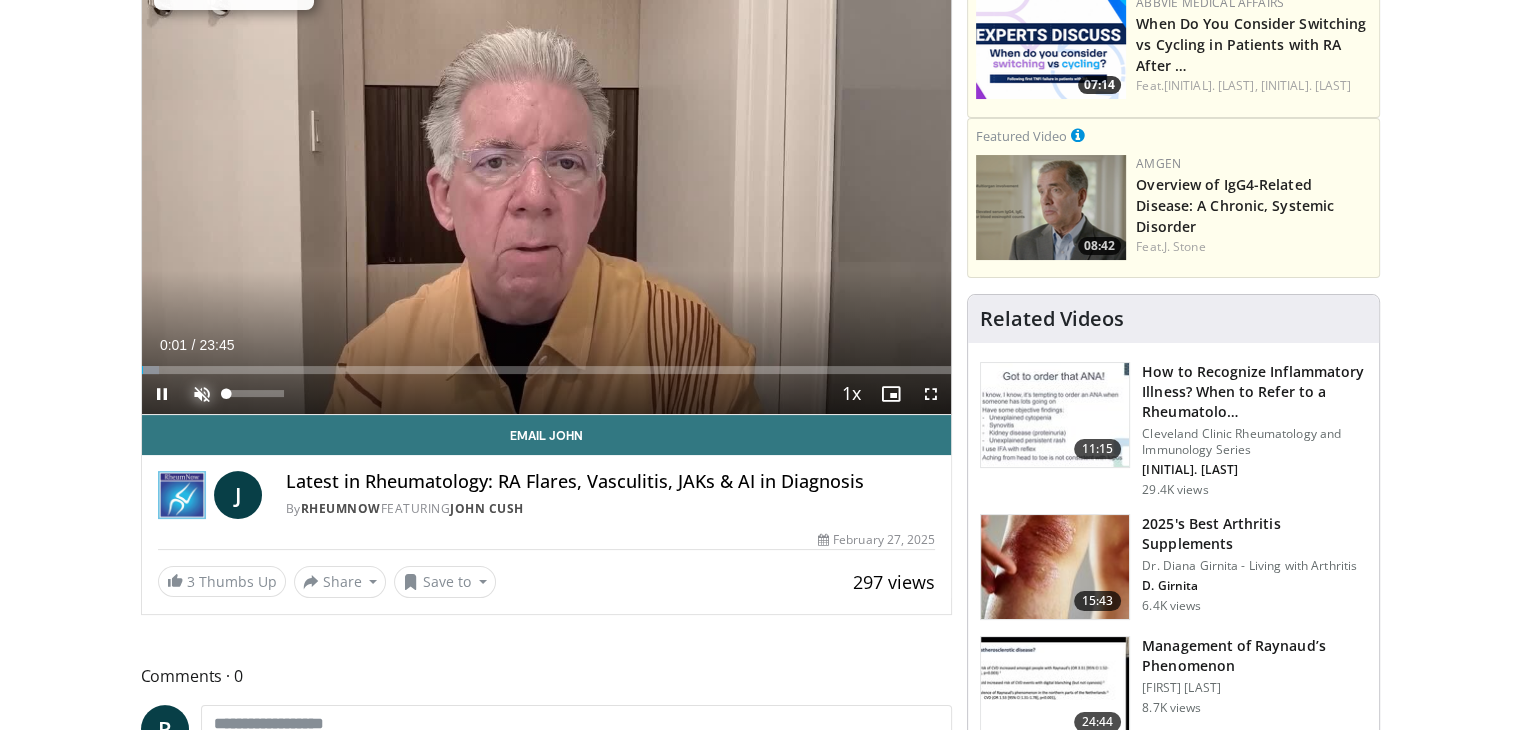 click at bounding box center (202, 394) 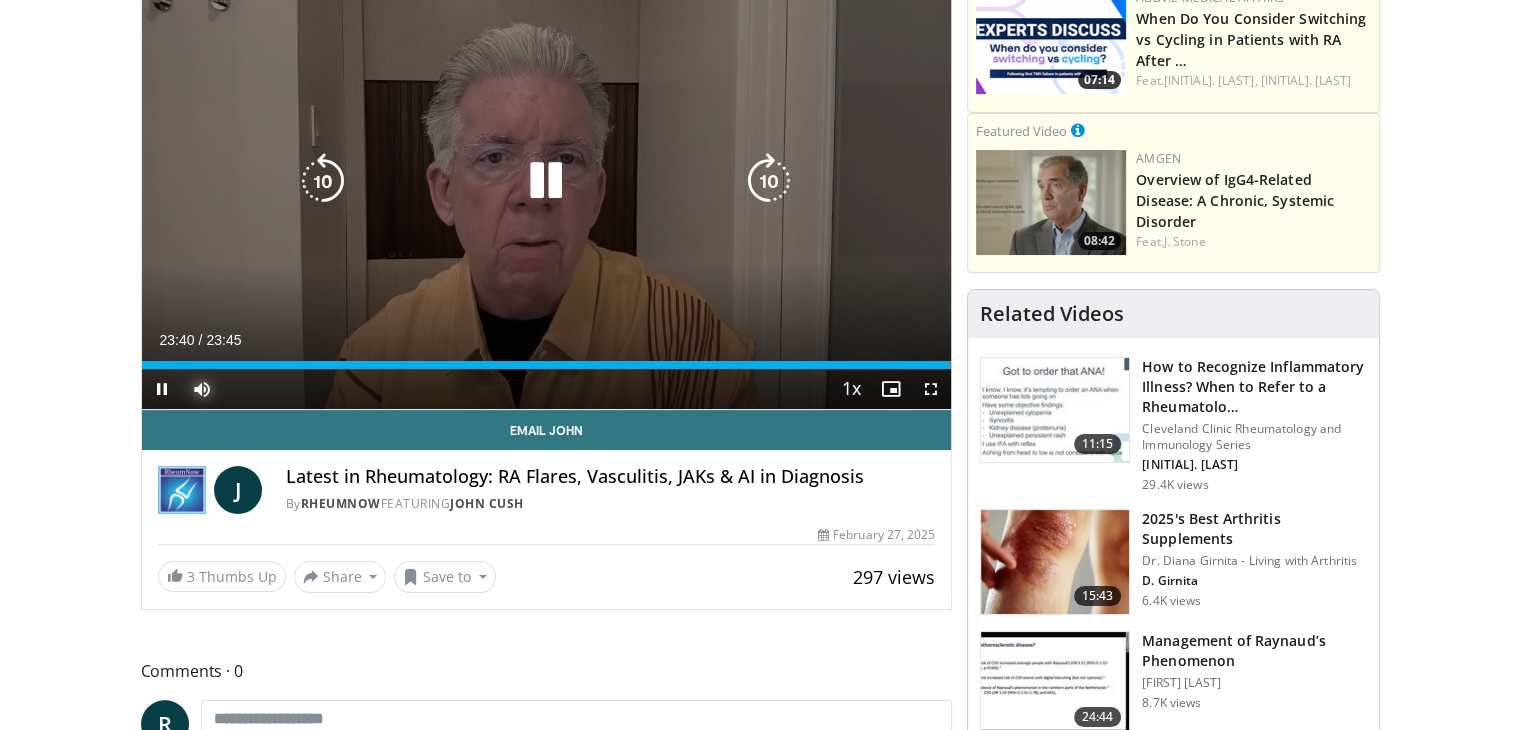 scroll, scrollTop: 100, scrollLeft: 0, axis: vertical 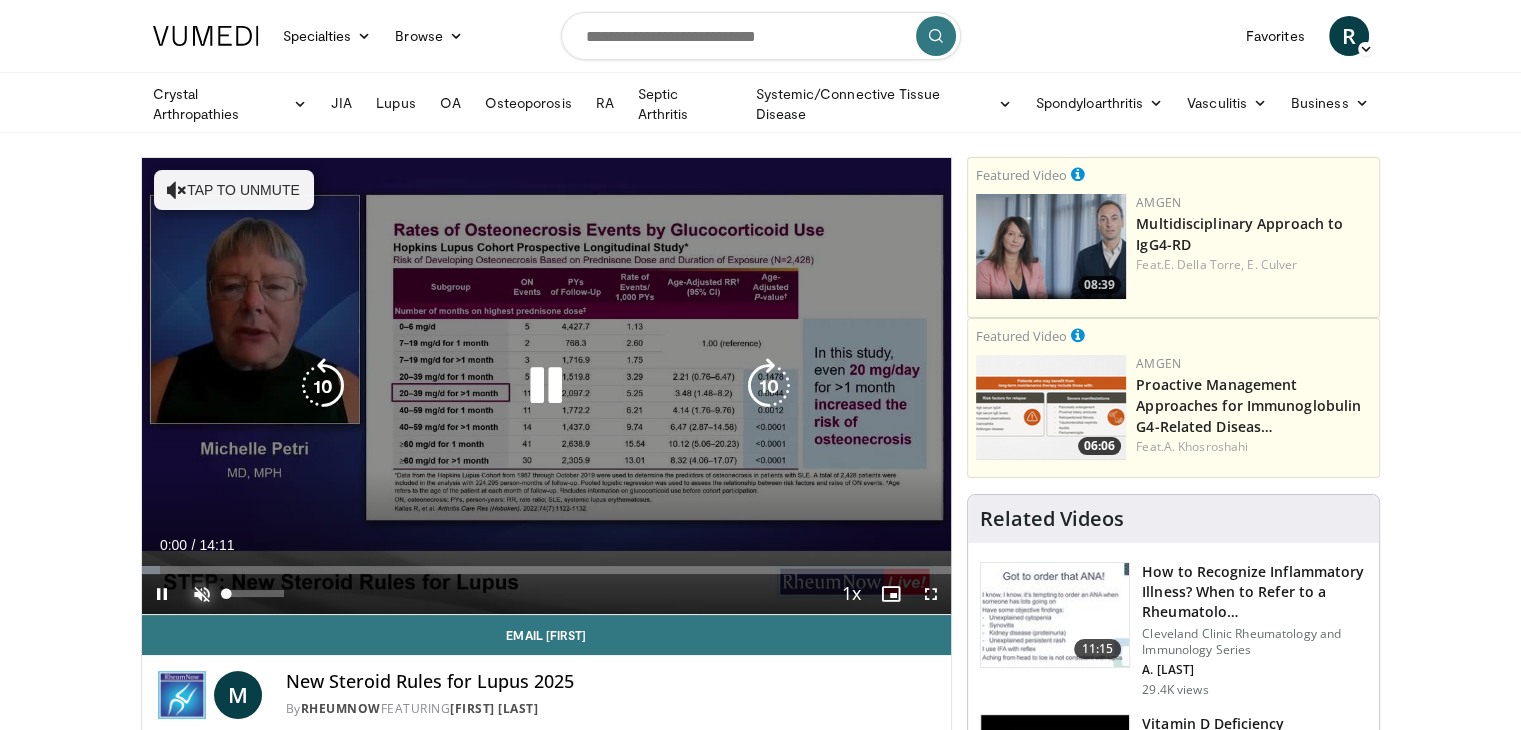 drag, startPoint x: 204, startPoint y: 583, endPoint x: 252, endPoint y: 577, distance: 48.373547 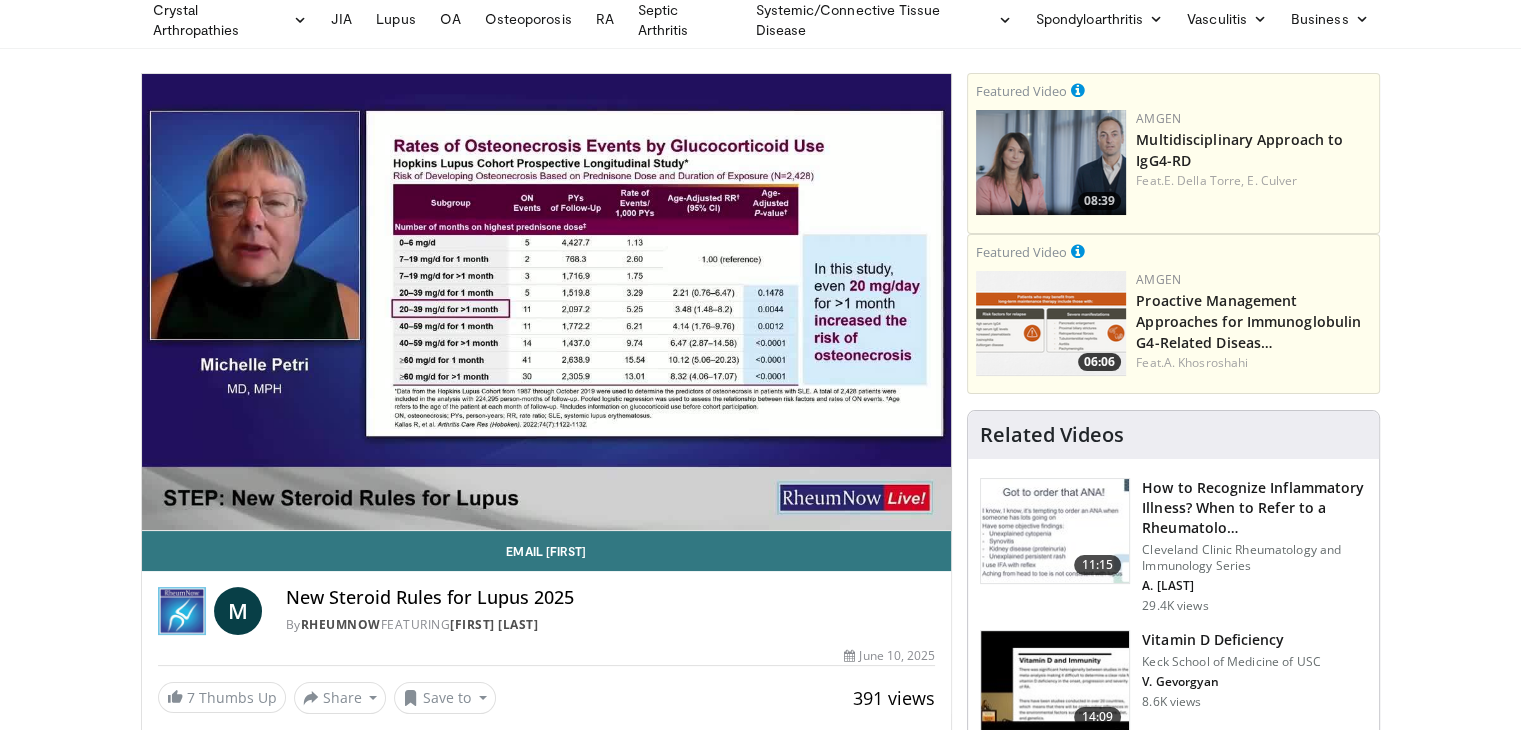 scroll, scrollTop: 0, scrollLeft: 0, axis: both 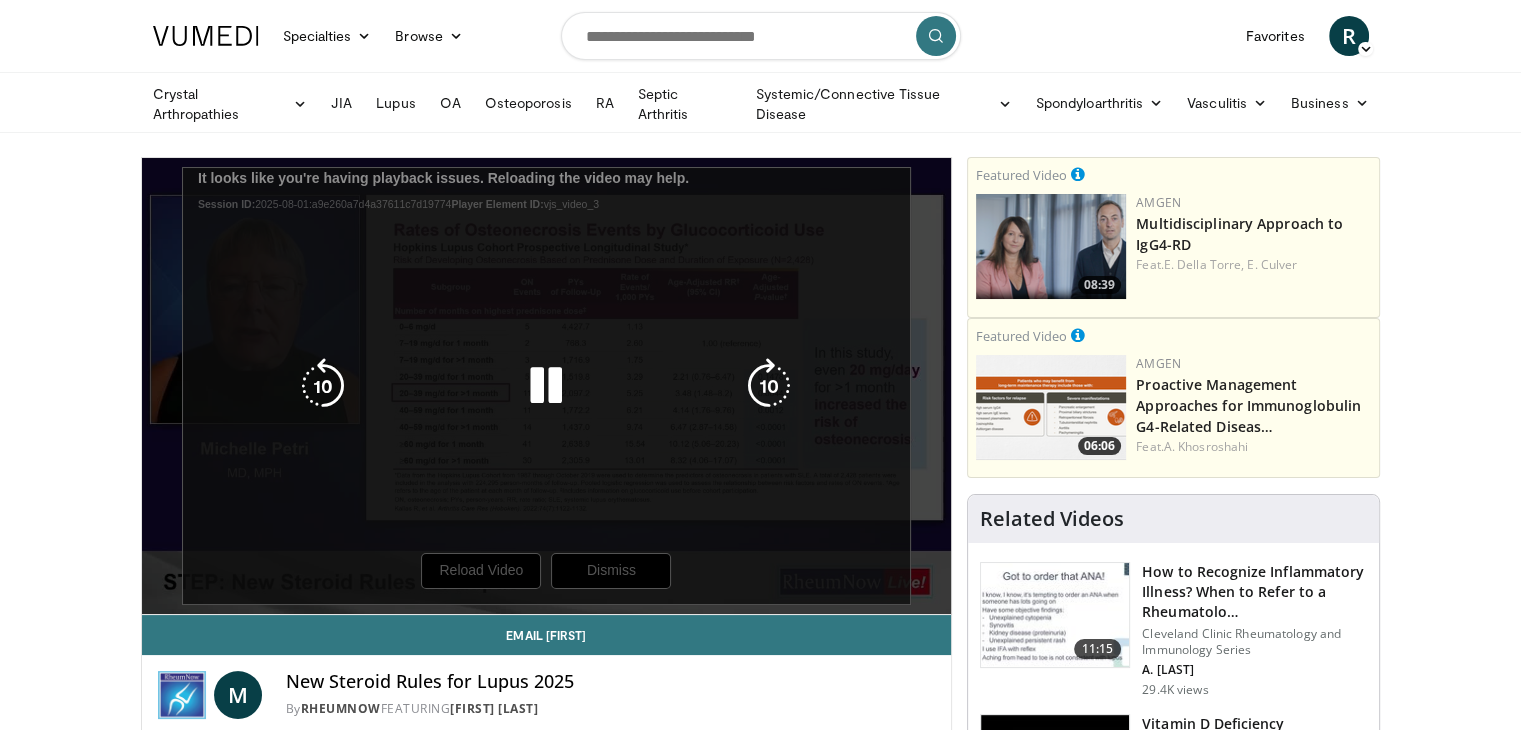 click at bounding box center (546, 386) 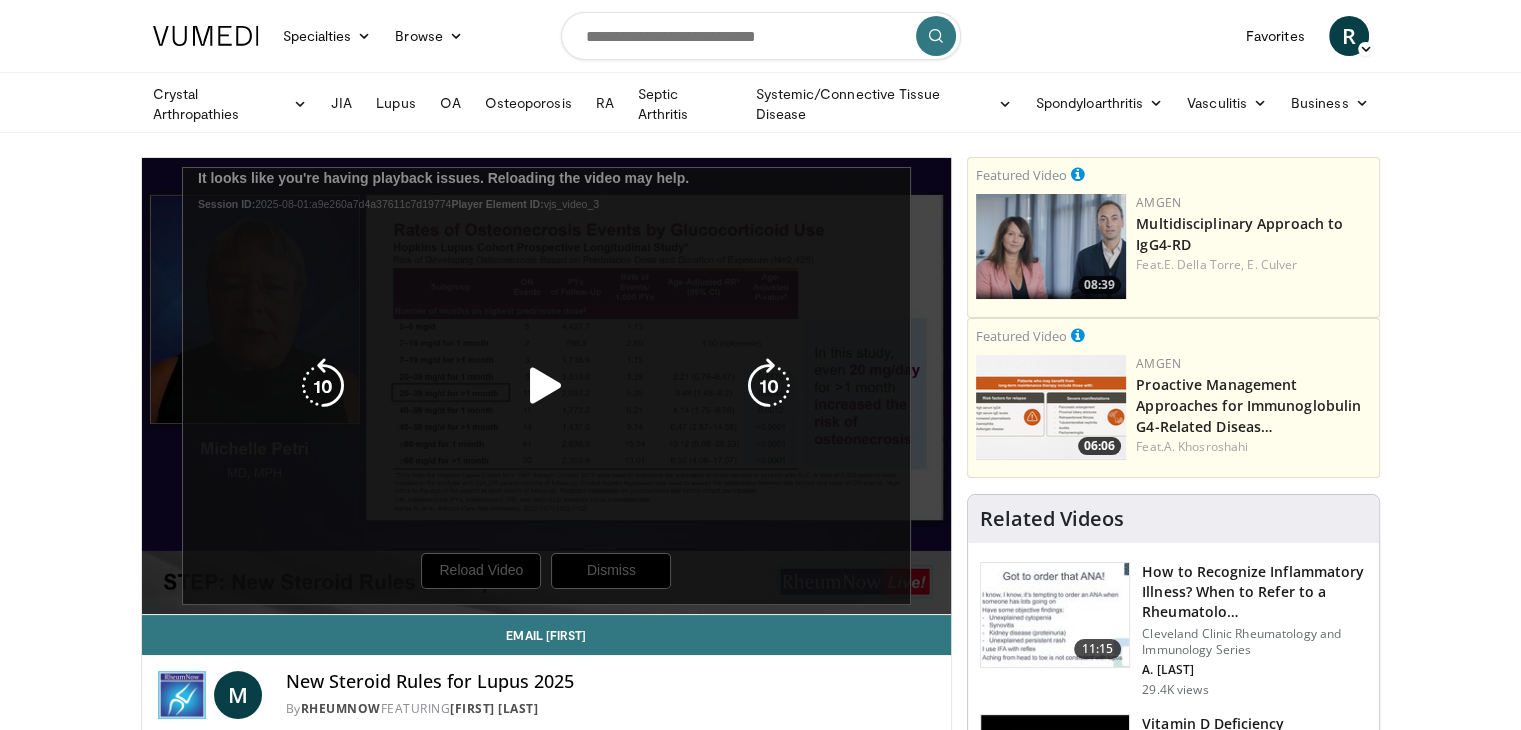 click at bounding box center (546, 386) 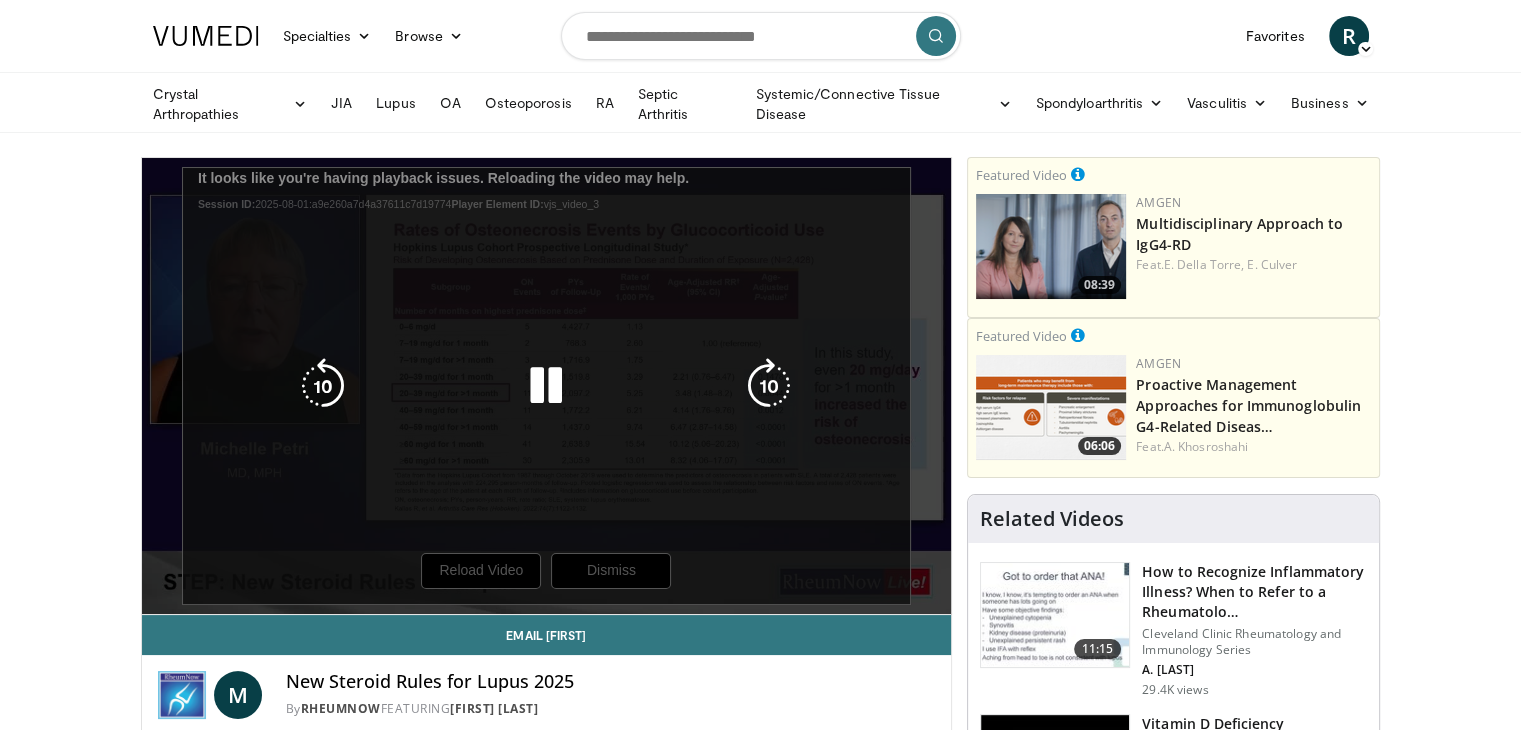 click at bounding box center [546, 386] 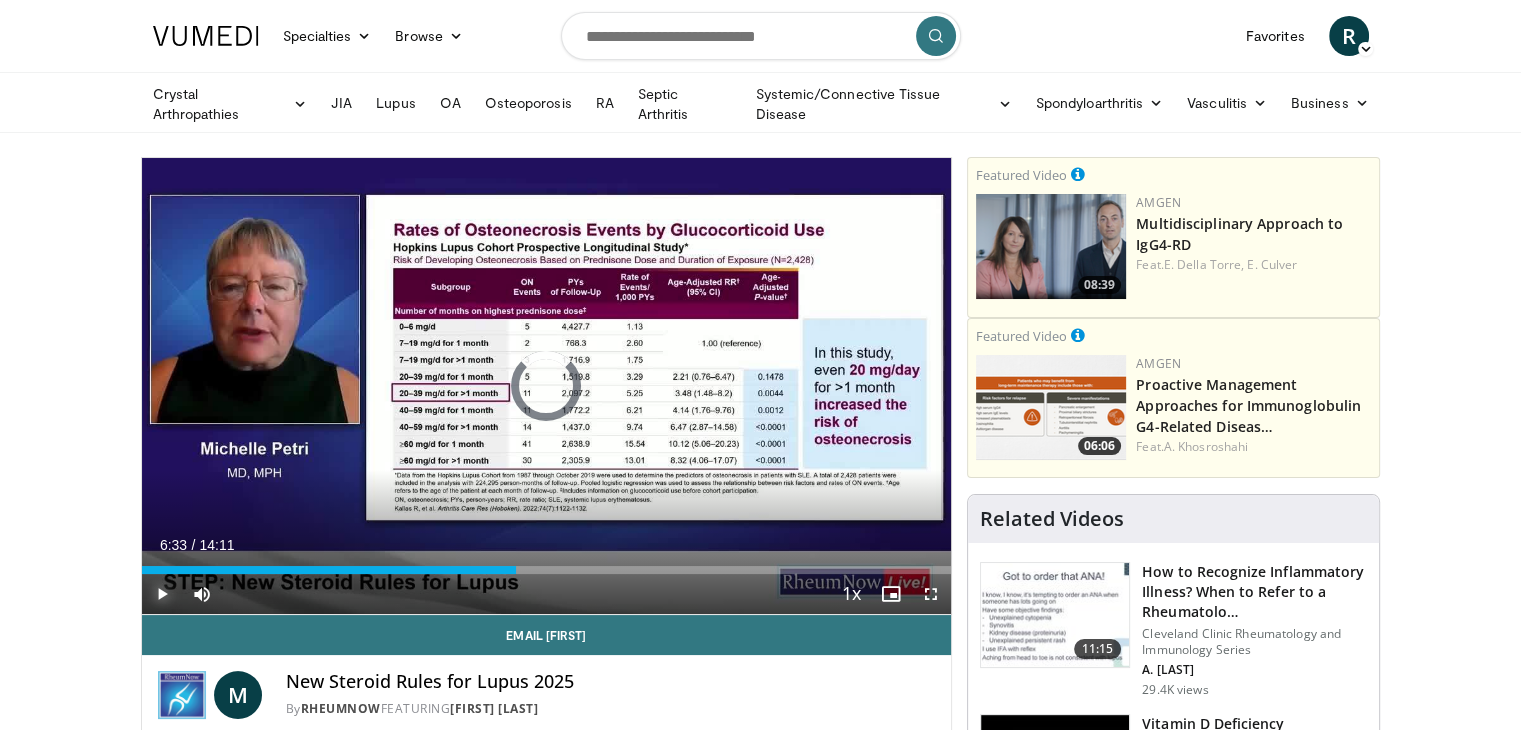 click at bounding box center (162, 594) 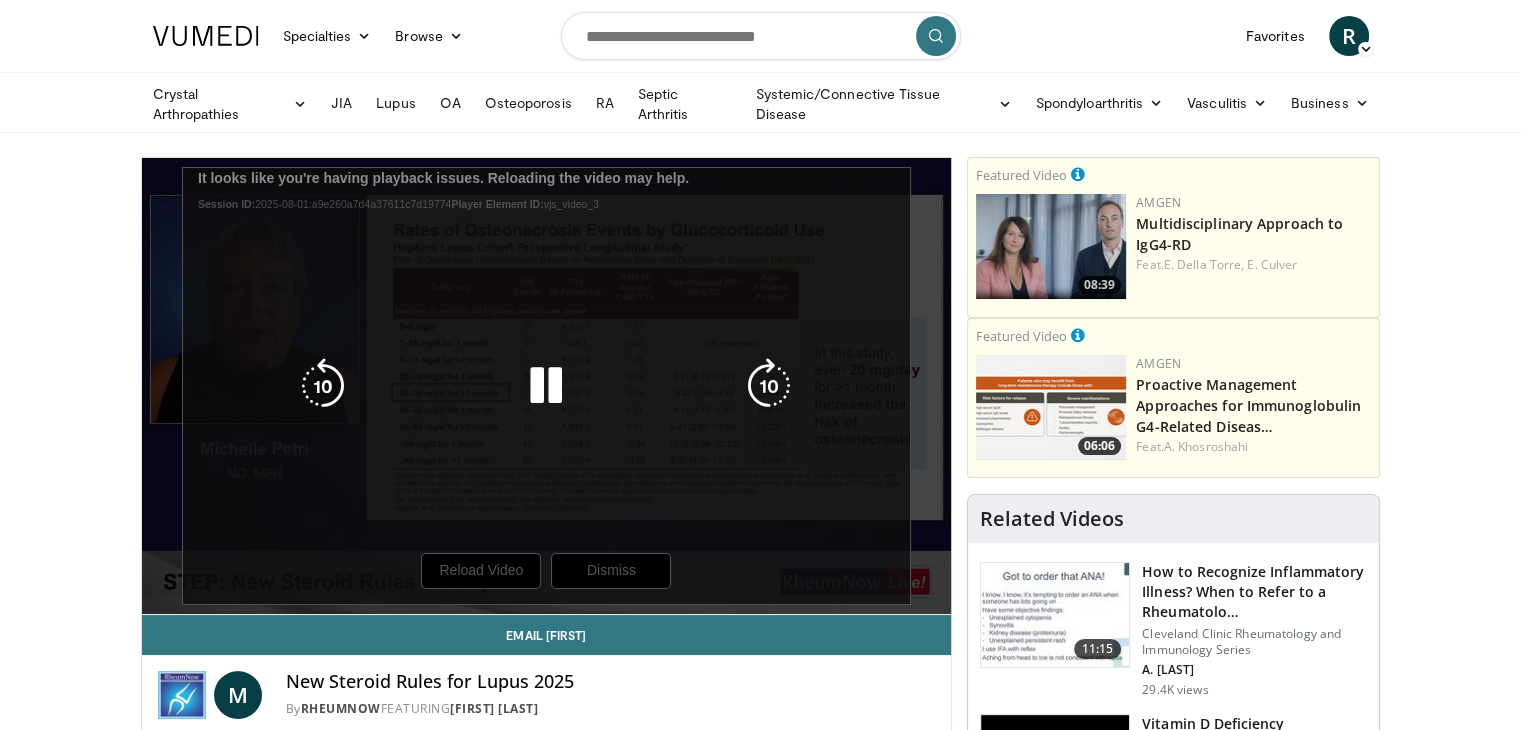 click at bounding box center [546, 386] 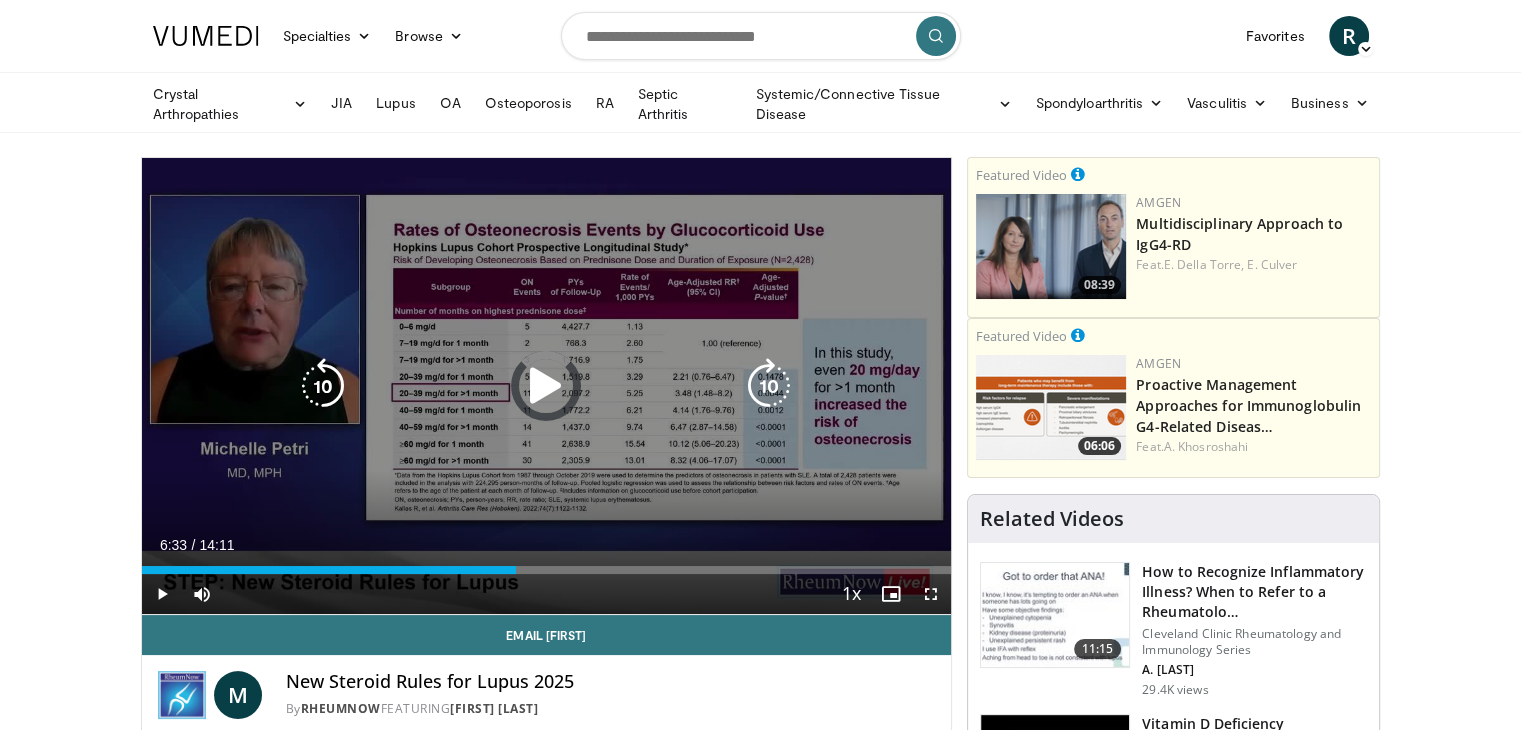 click at bounding box center [546, 386] 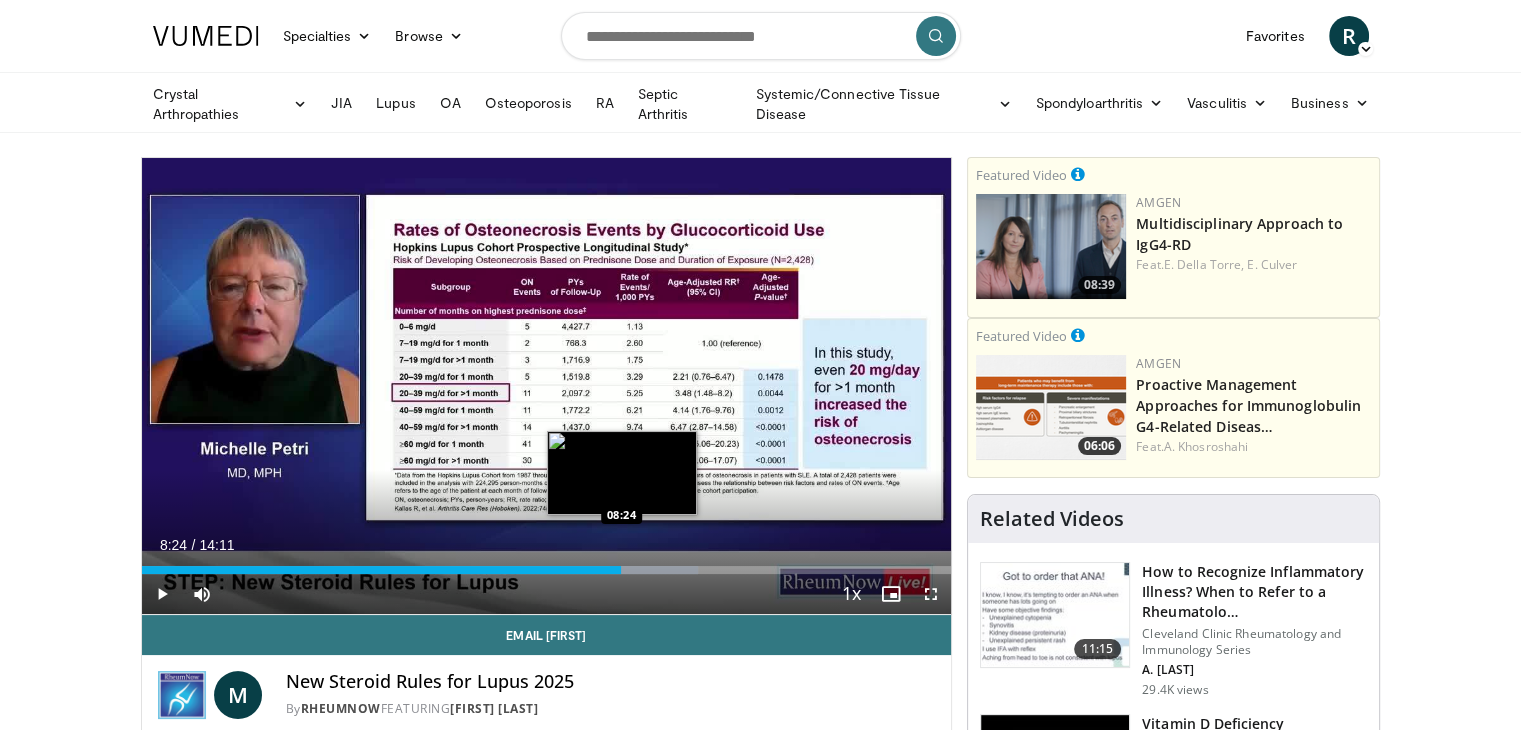 click on "Loaded :  68.76% 08:41 08:24" at bounding box center [547, 570] 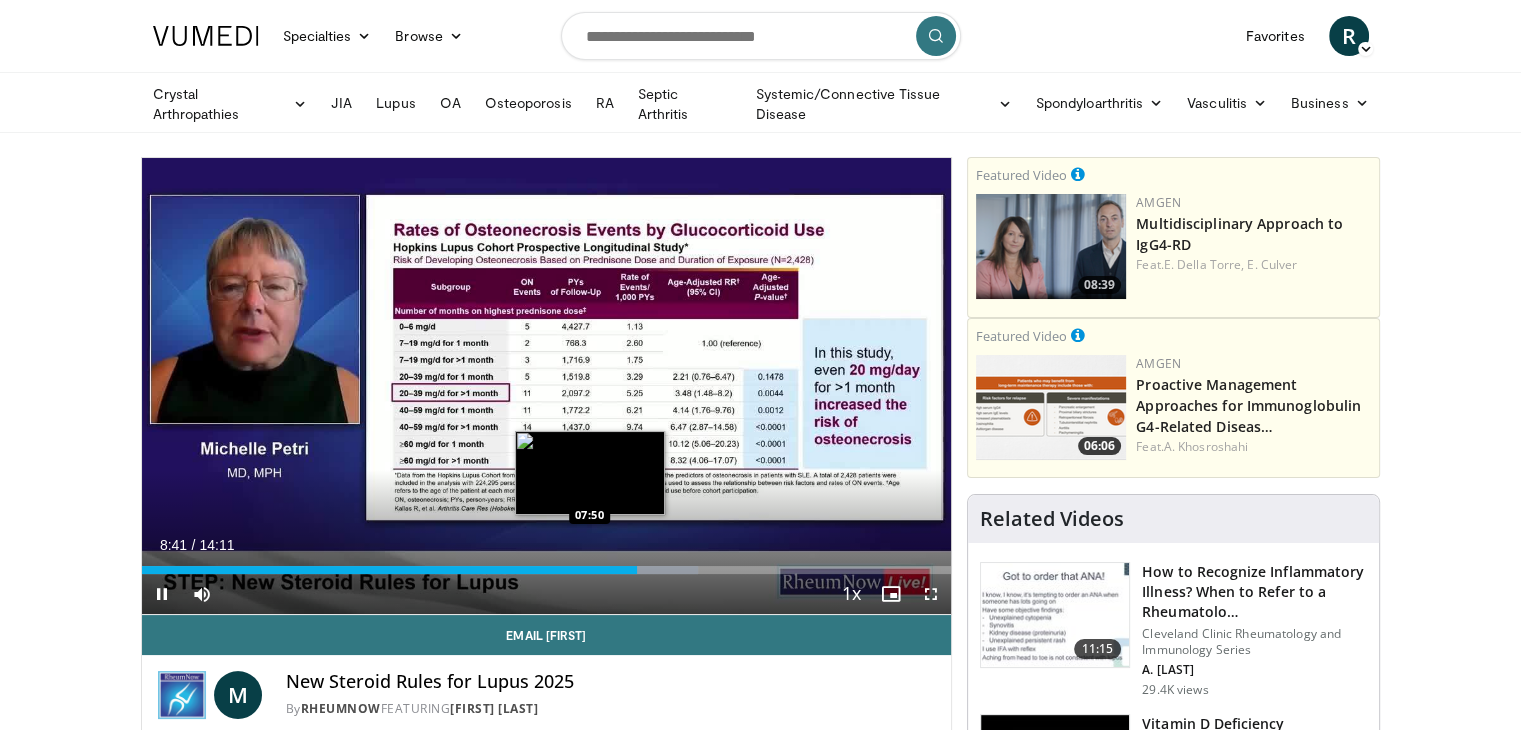 click on "08:41" at bounding box center (390, 570) 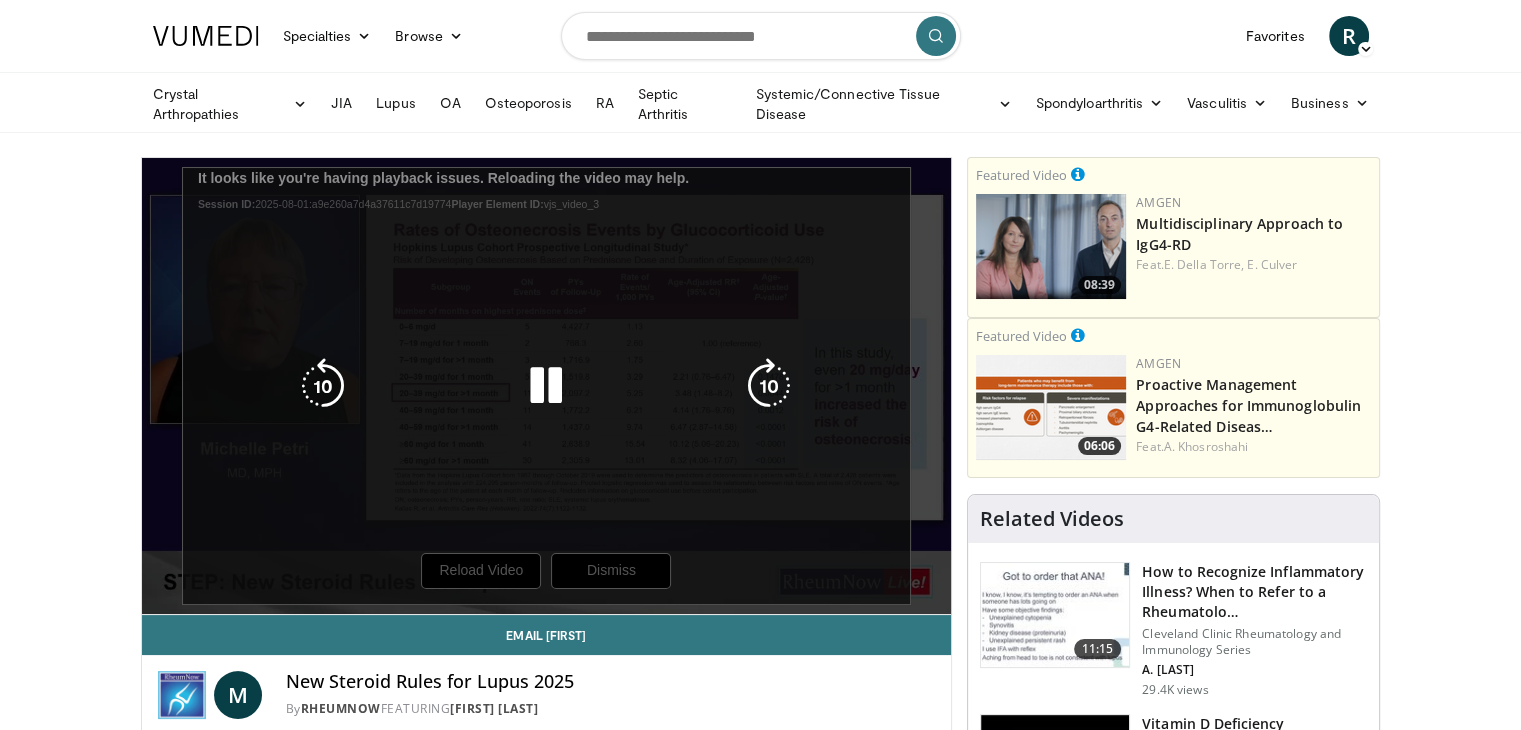 click at bounding box center [546, 386] 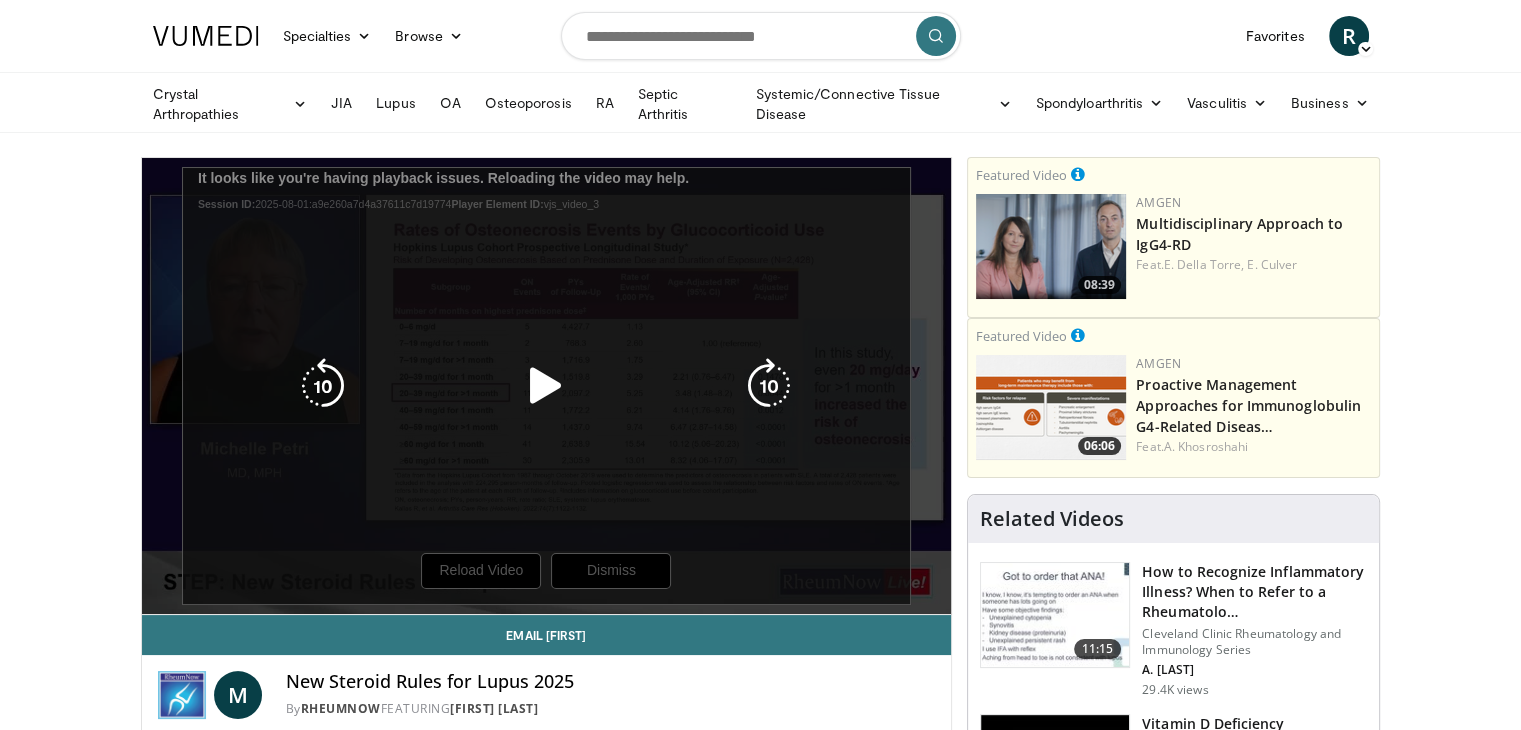 click at bounding box center (546, 386) 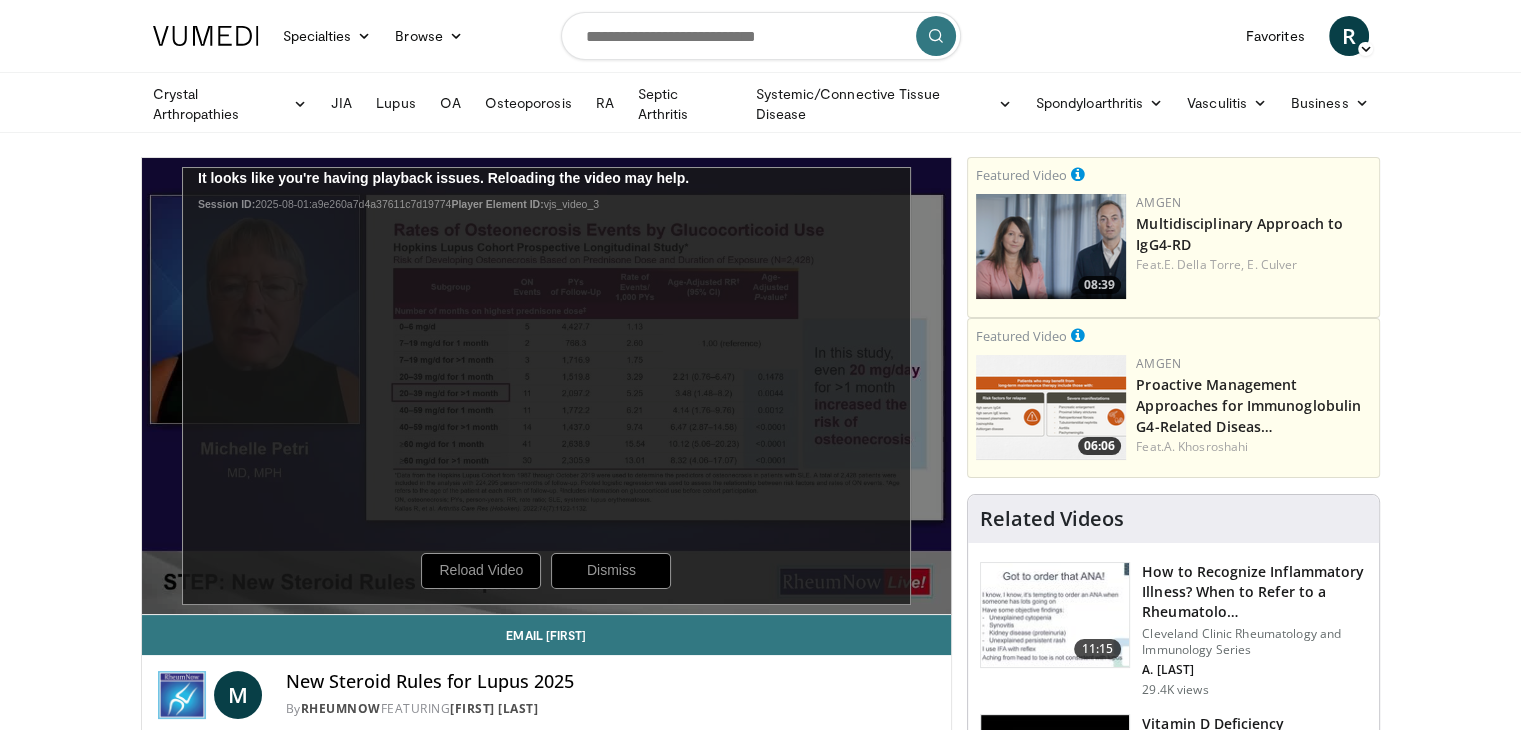 click on "Specialties
Adult & Family Medicine
Allergy, Asthma, Immunology
Anesthesiology
Cardiology
Dental
Dermatology
Endocrinology
Gastroenterology & Hepatology
General Surgery
Hematology & Oncology
Infectious Disease
Nephrology
Neurology
Neurosurgery
Obstetrics & Gynecology
Ophthalmology
Oral Maxillofacial
Orthopaedics
Otolaryngology
Pediatrics
Plastic Surgery
Podiatry
Psychiatry
Pulmonology
Radiation Oncology
Radiology
Rheumatology
Urology" at bounding box center [760, 1706] 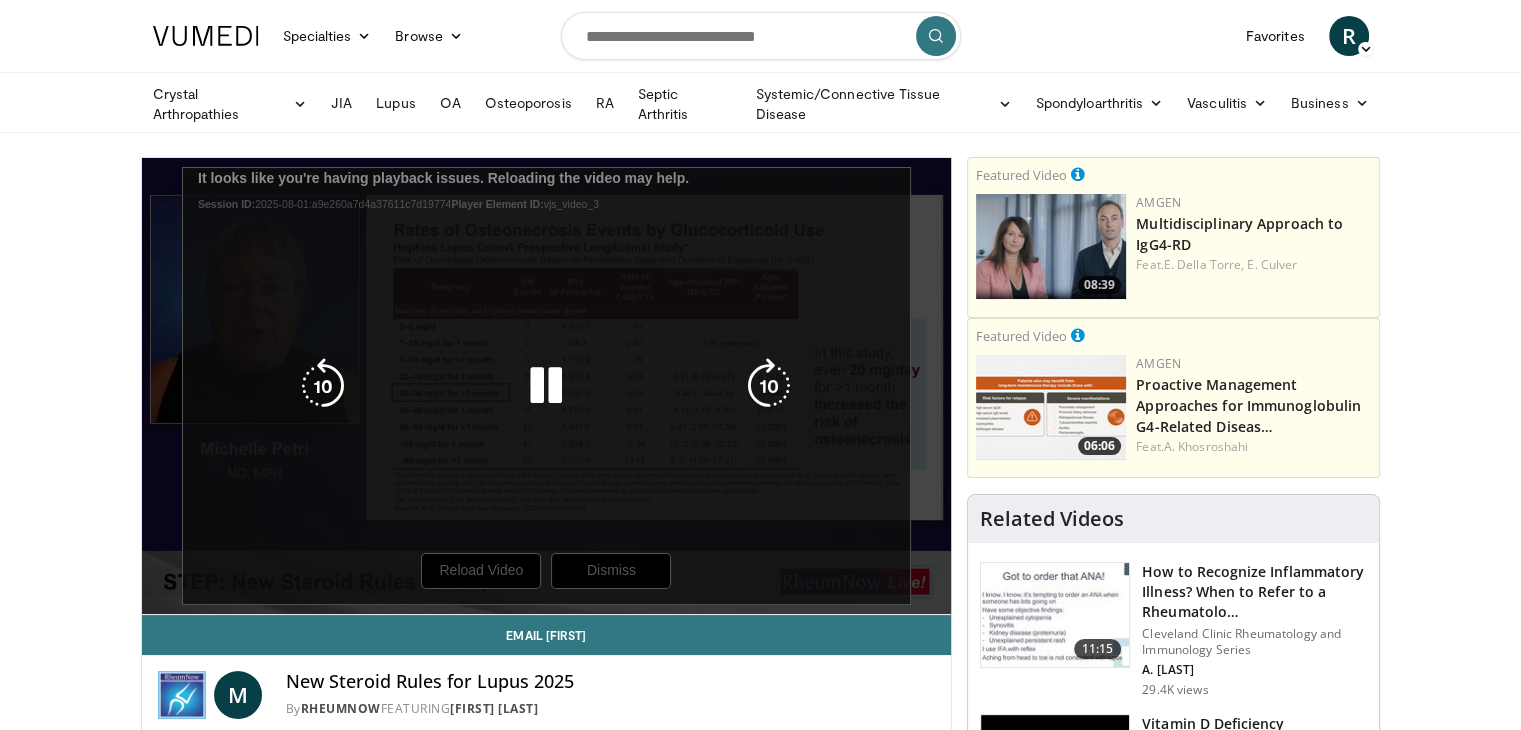 click at bounding box center (546, 386) 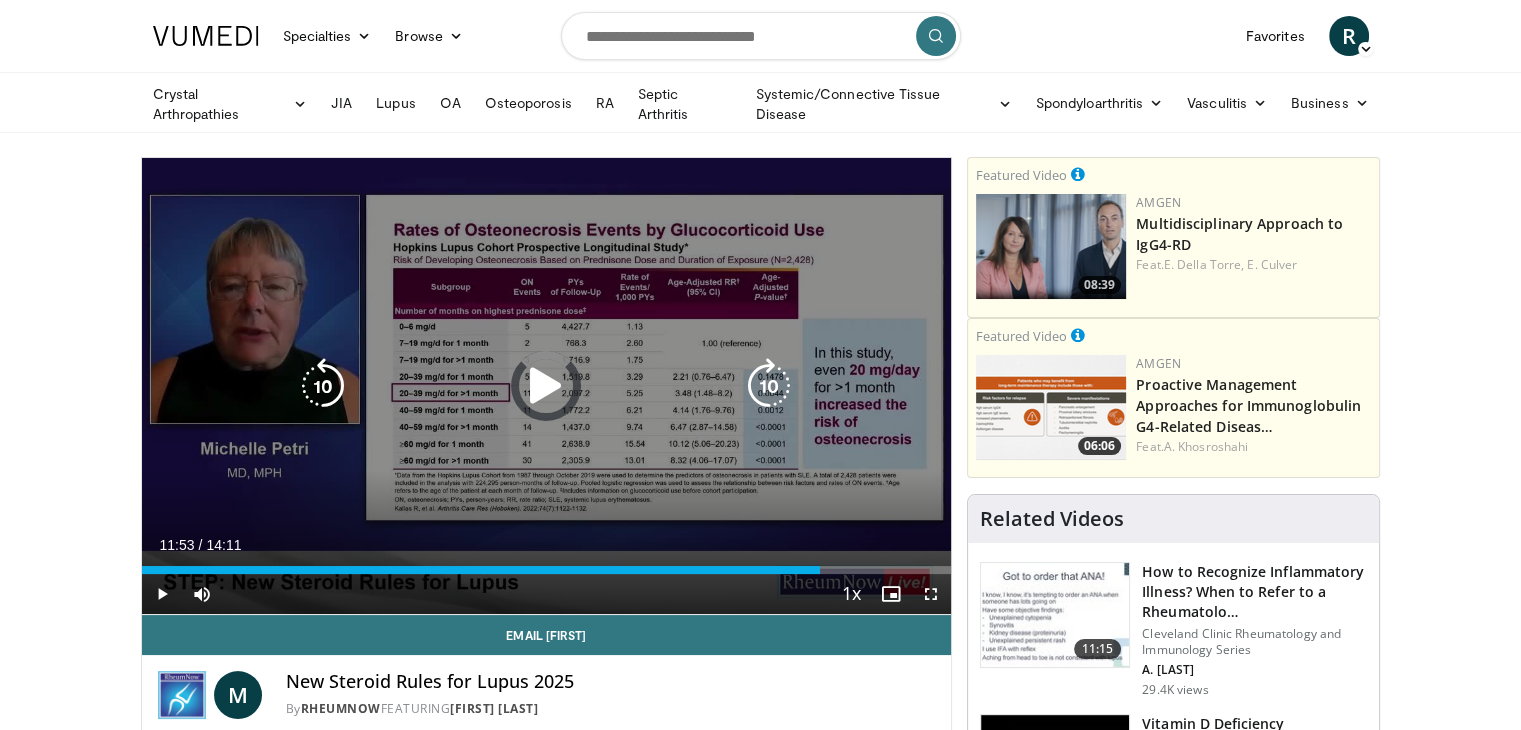 click at bounding box center (546, 386) 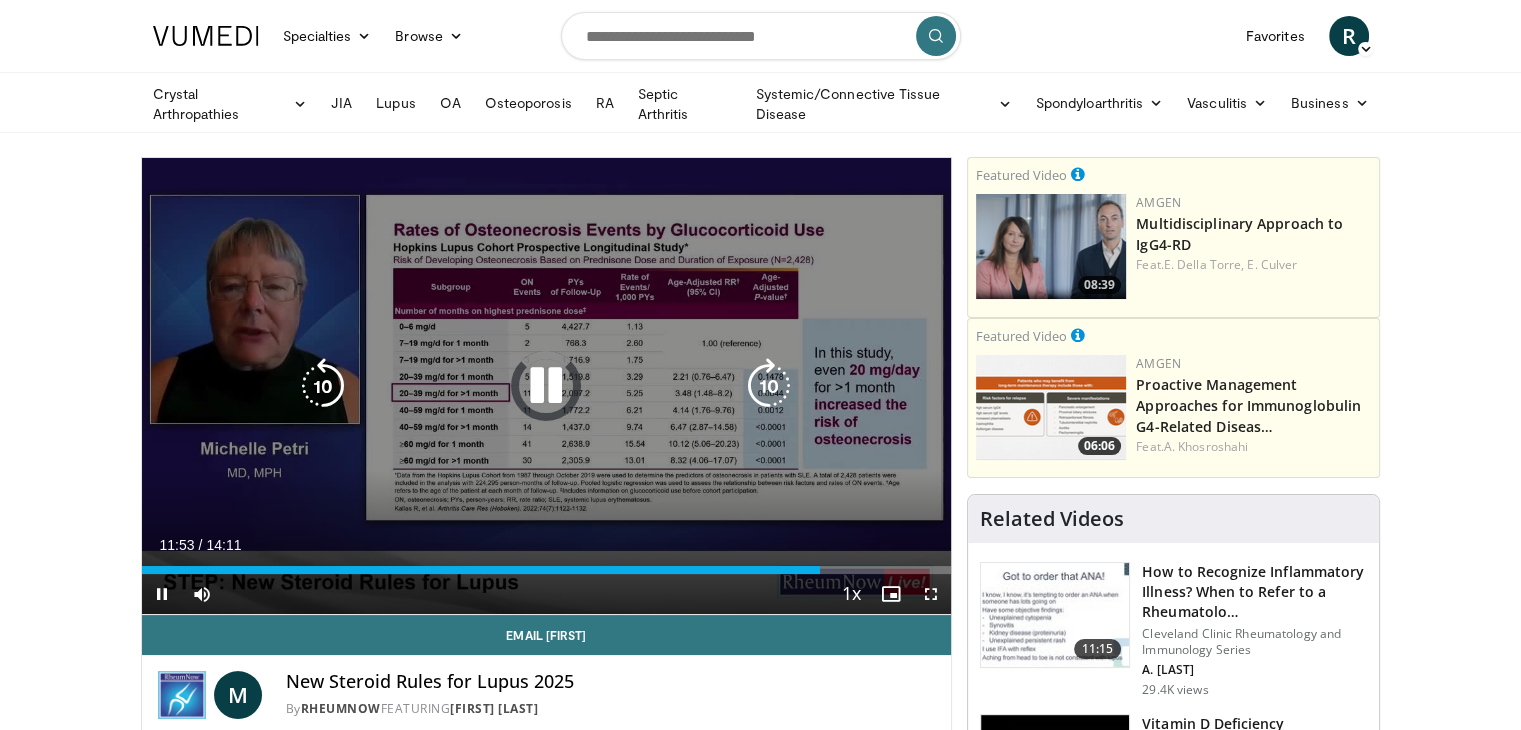 click at bounding box center [546, 386] 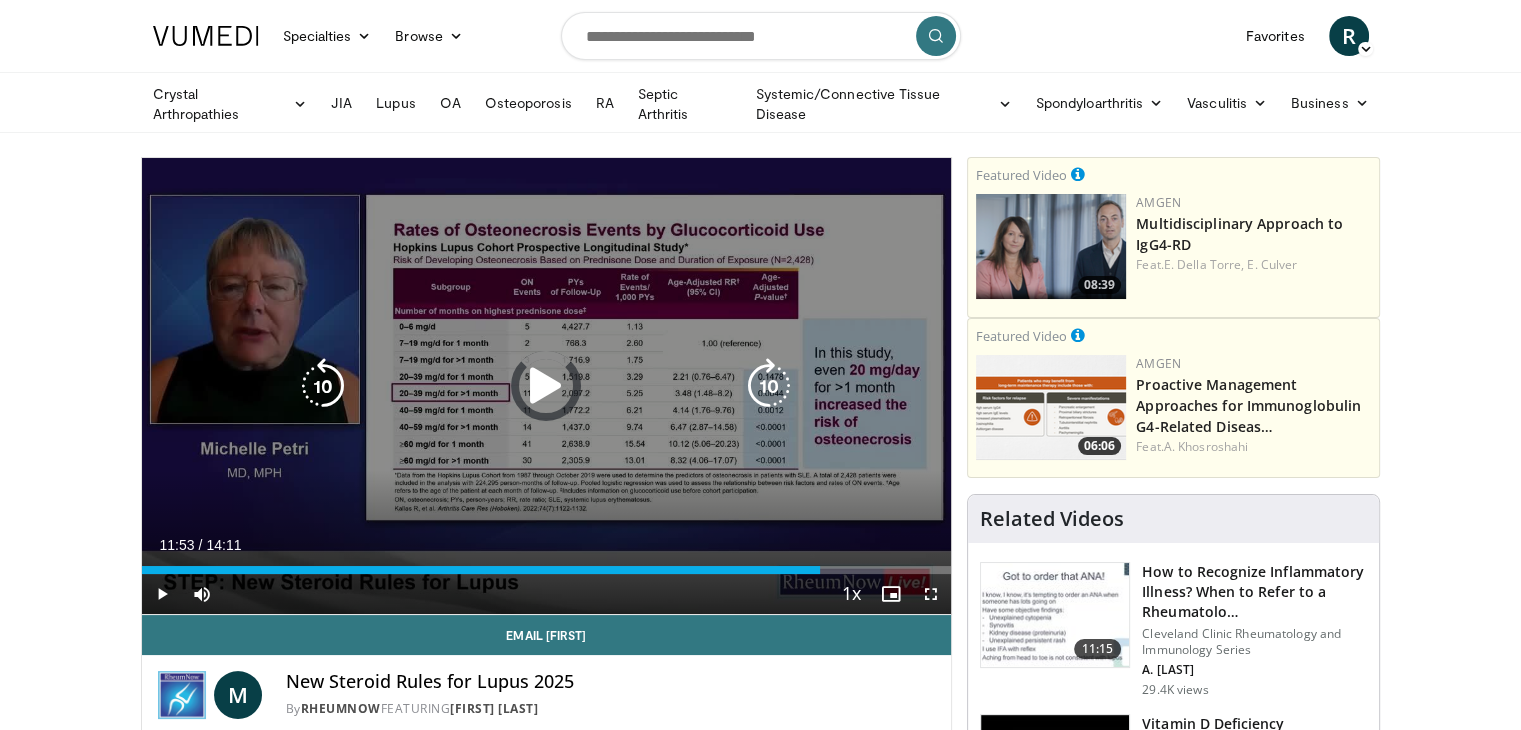 click at bounding box center (546, 386) 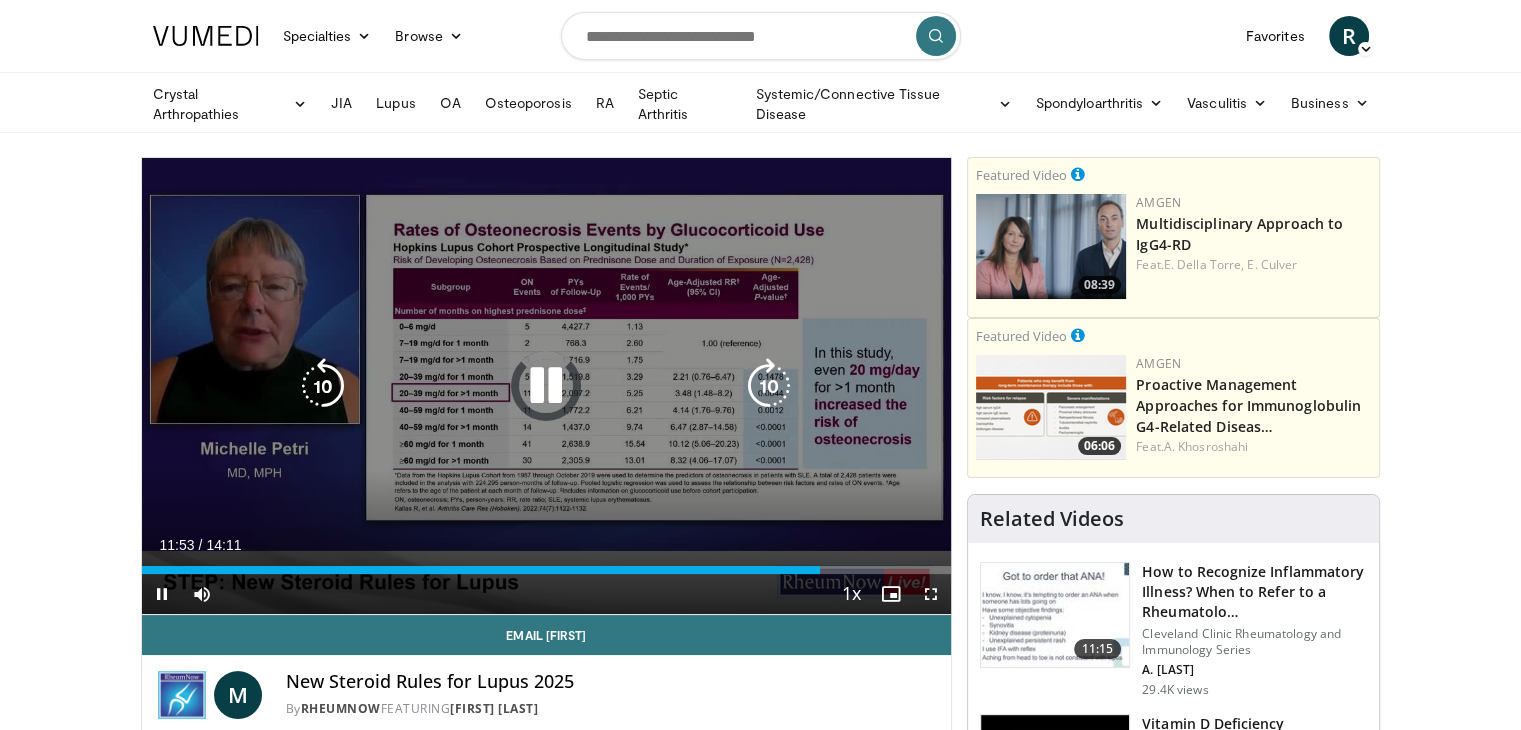 click at bounding box center [546, 386] 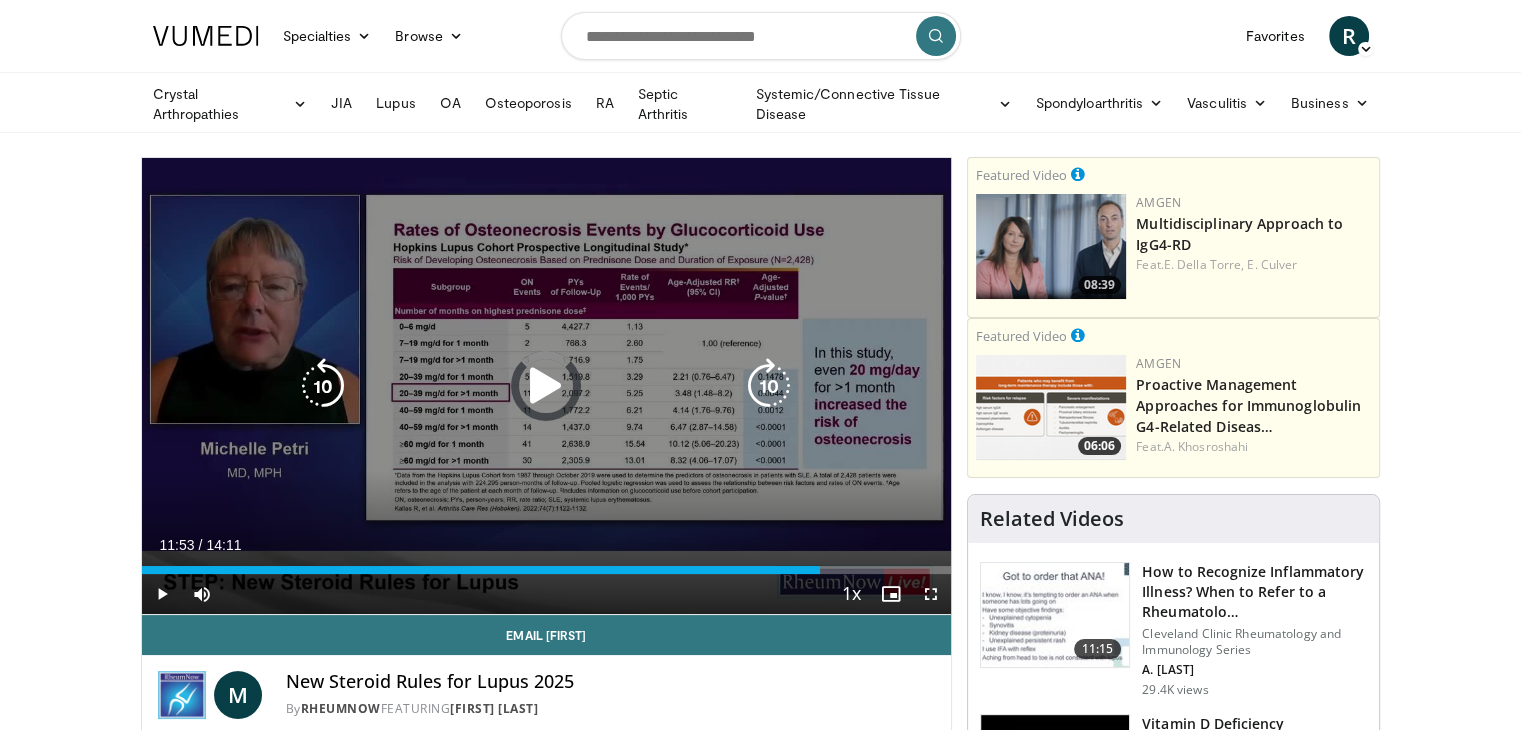 click at bounding box center (546, 386) 